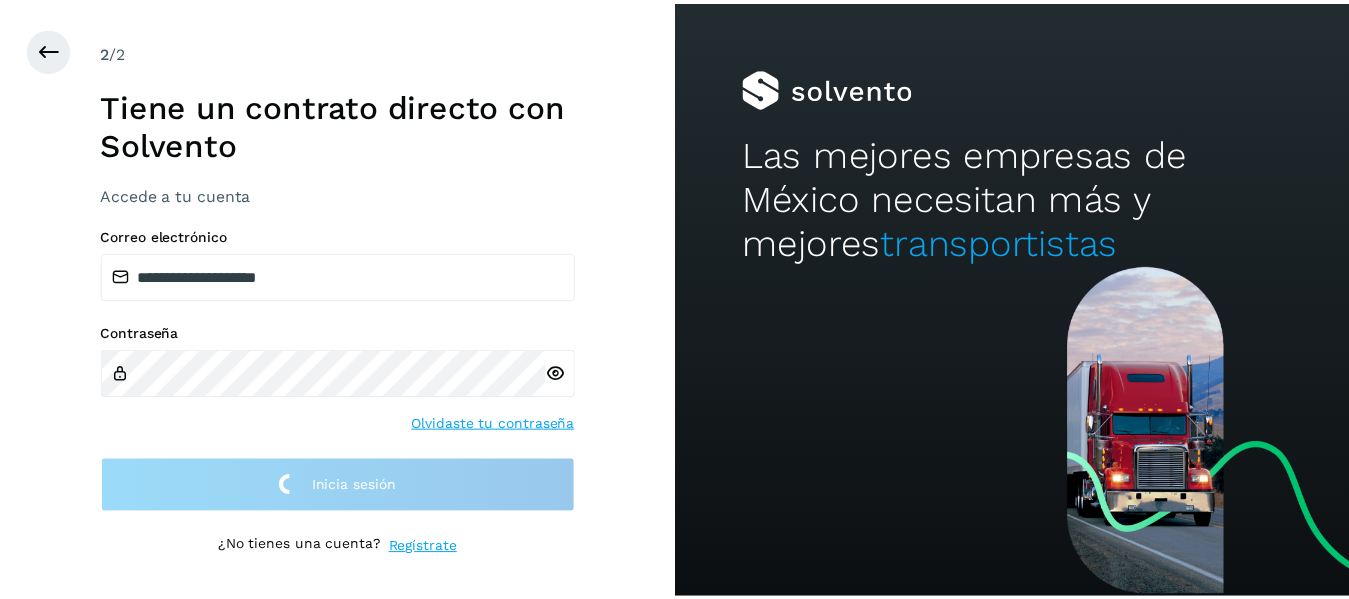 scroll, scrollTop: 0, scrollLeft: 0, axis: both 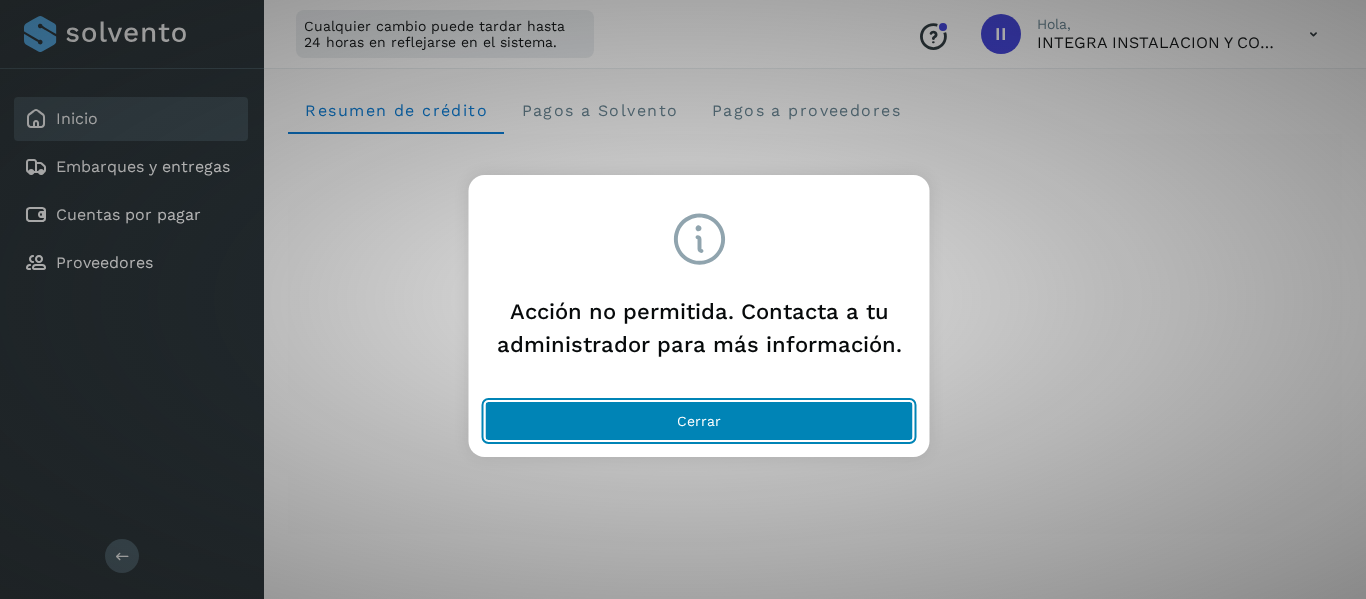 click on "Cerrar" 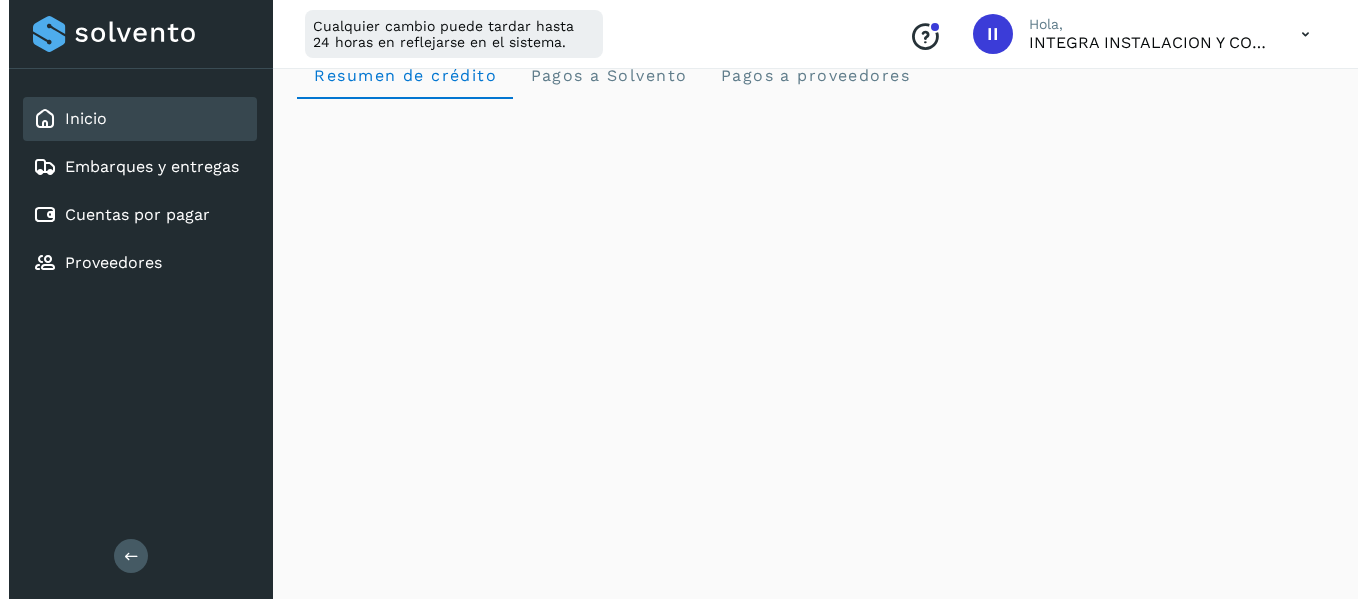 scroll, scrollTop: 0, scrollLeft: 0, axis: both 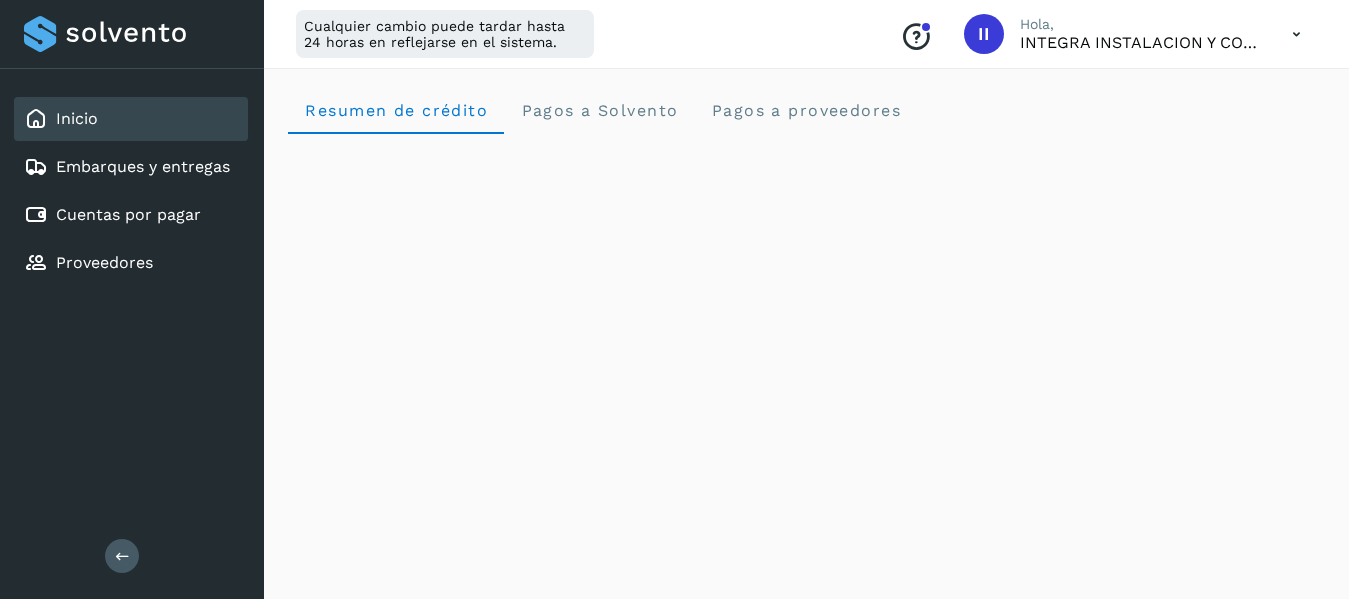 click at bounding box center (1296, 34) 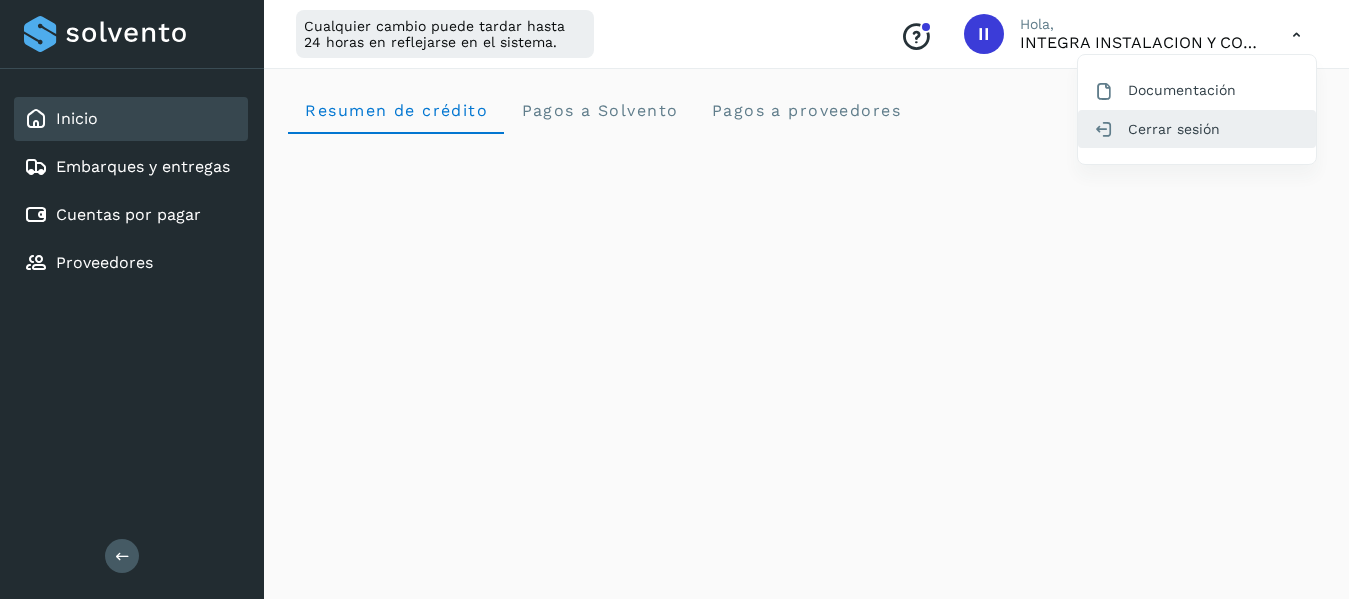 click on "Cerrar sesión" 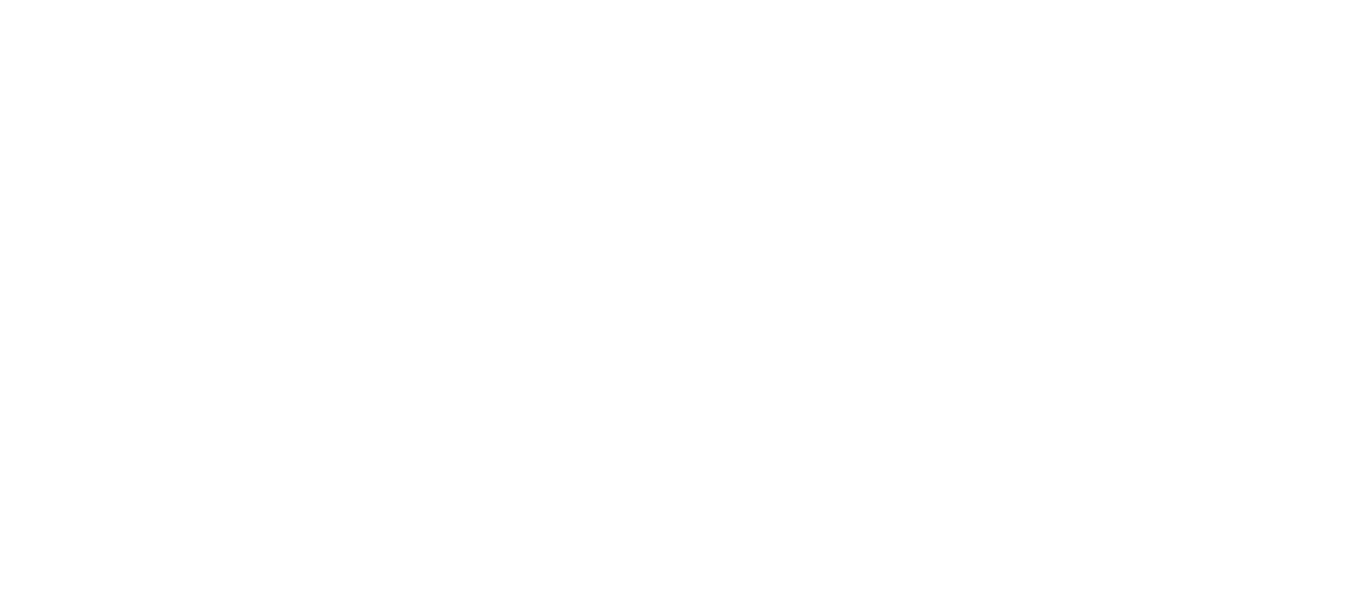 scroll, scrollTop: 0, scrollLeft: 0, axis: both 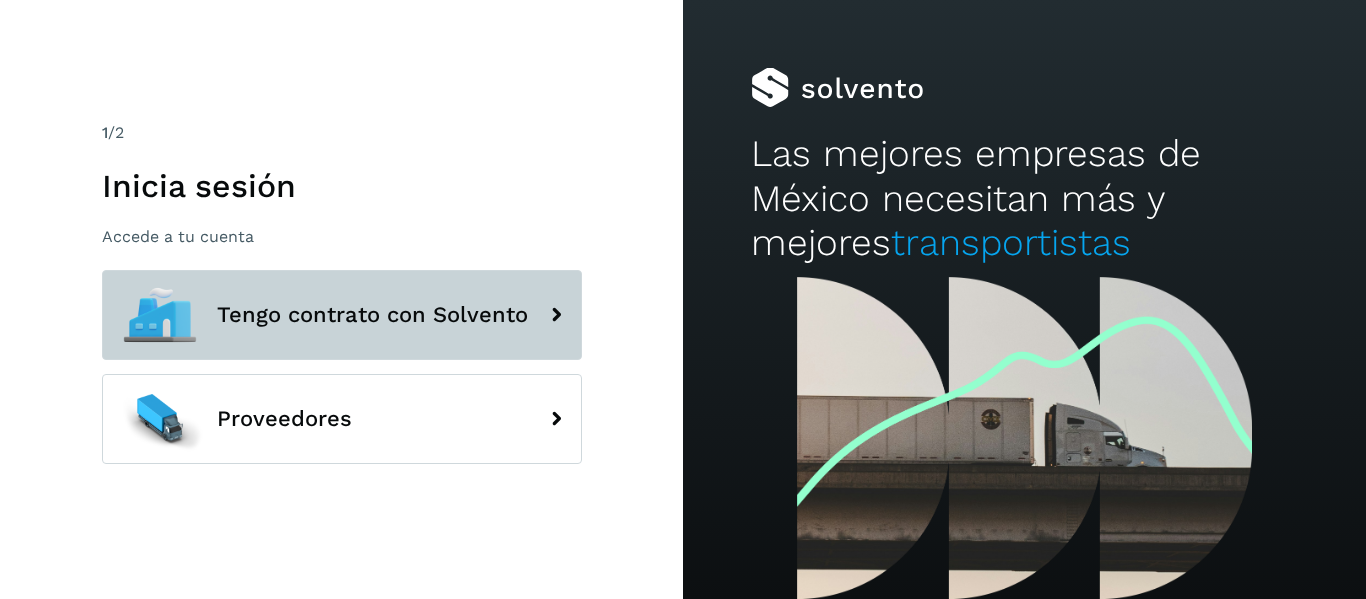 click on "Tengo contrato con Solvento" at bounding box center (342, 315) 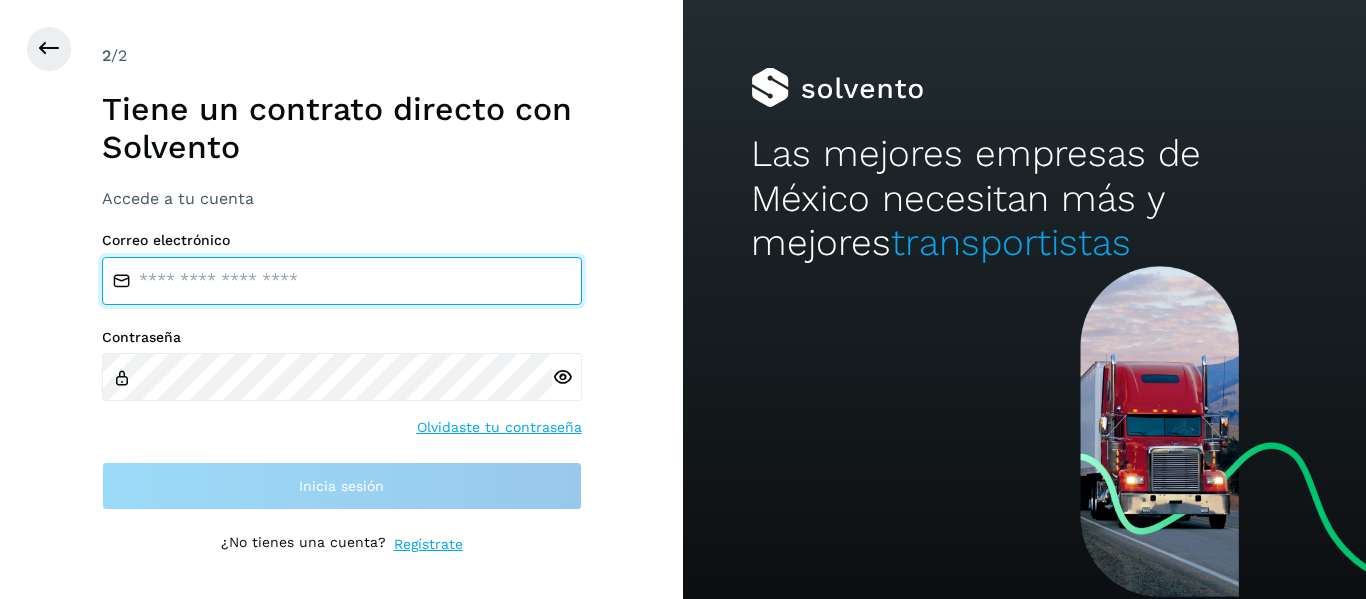 type on "**********" 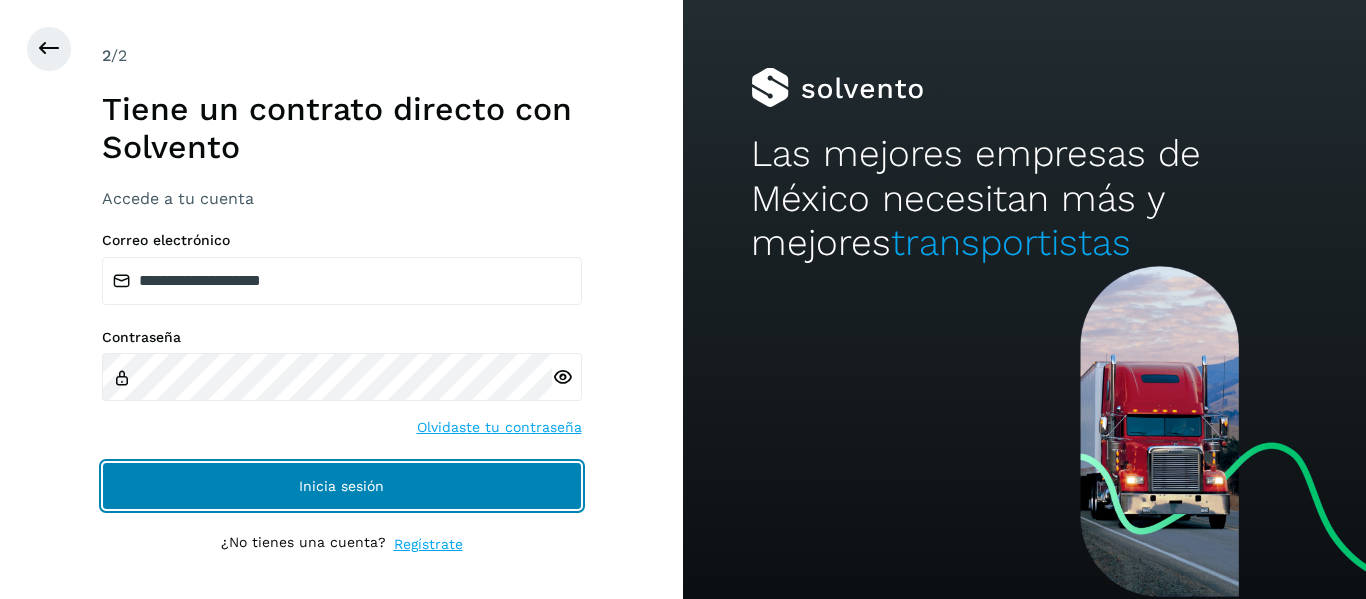 click on "Inicia sesión" 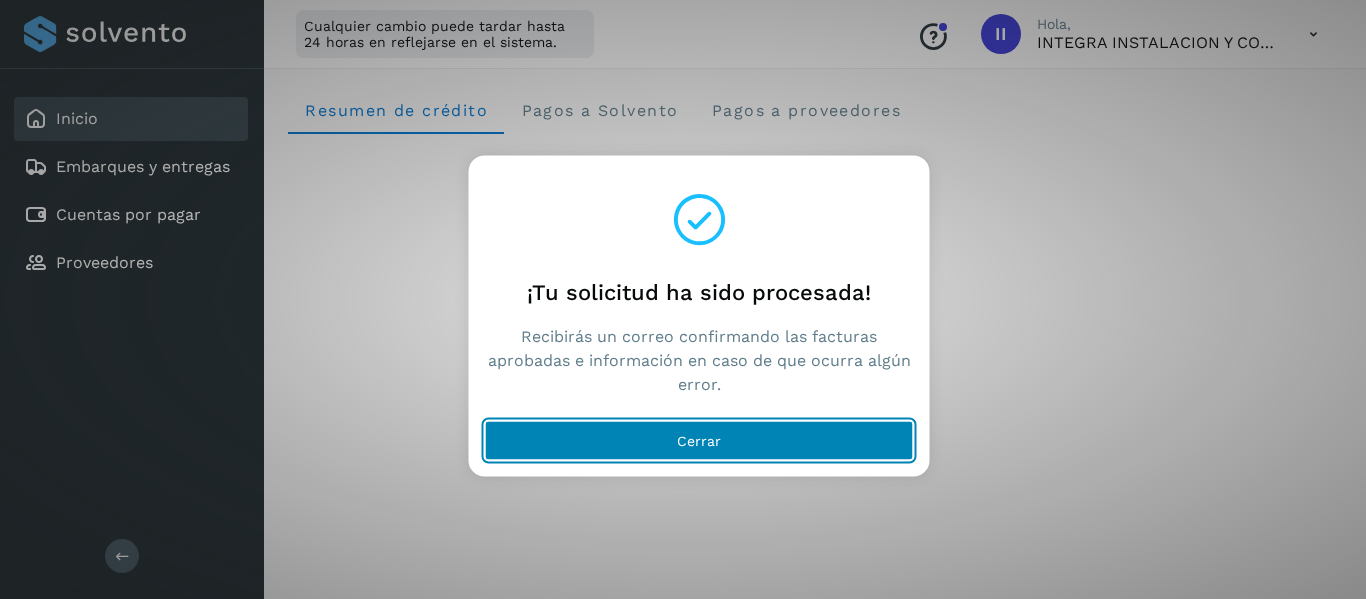 click on "Cerrar" 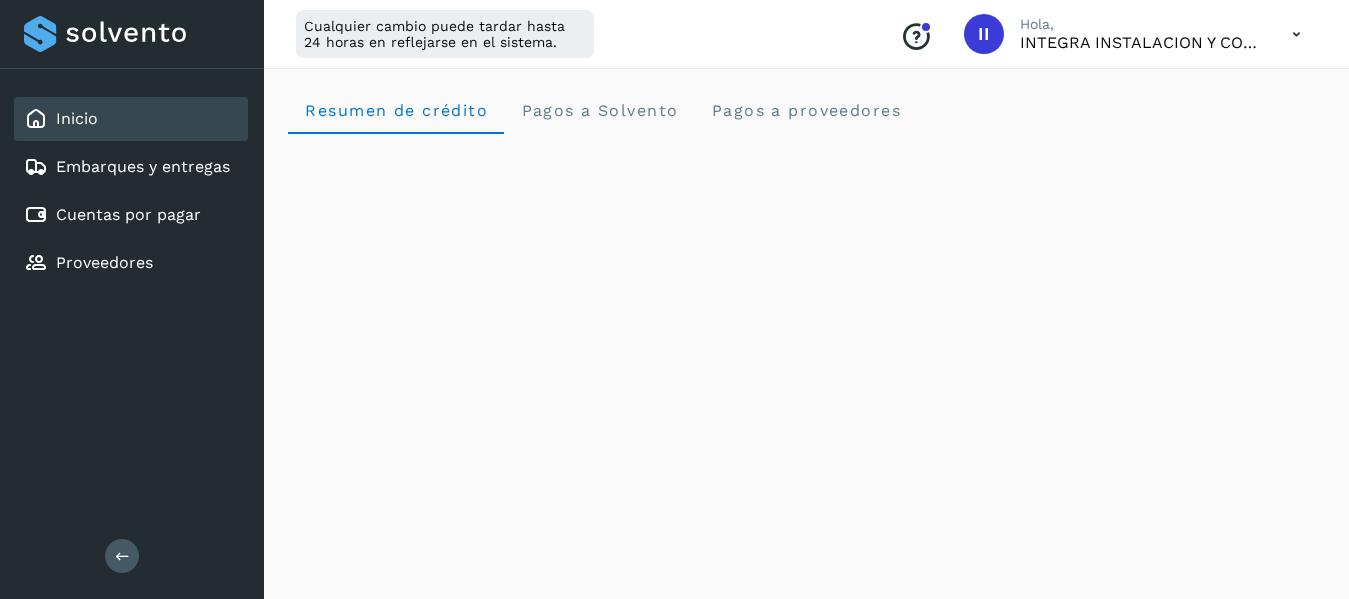 click at bounding box center (1296, 34) 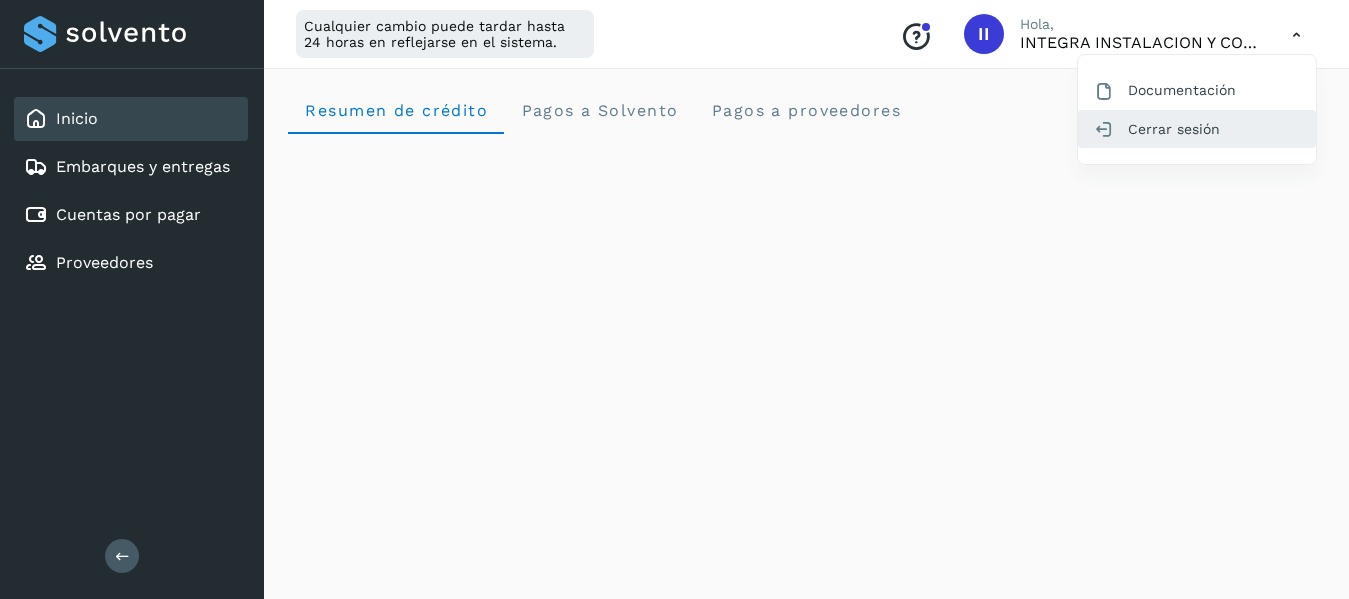 click on "Cerrar sesión" 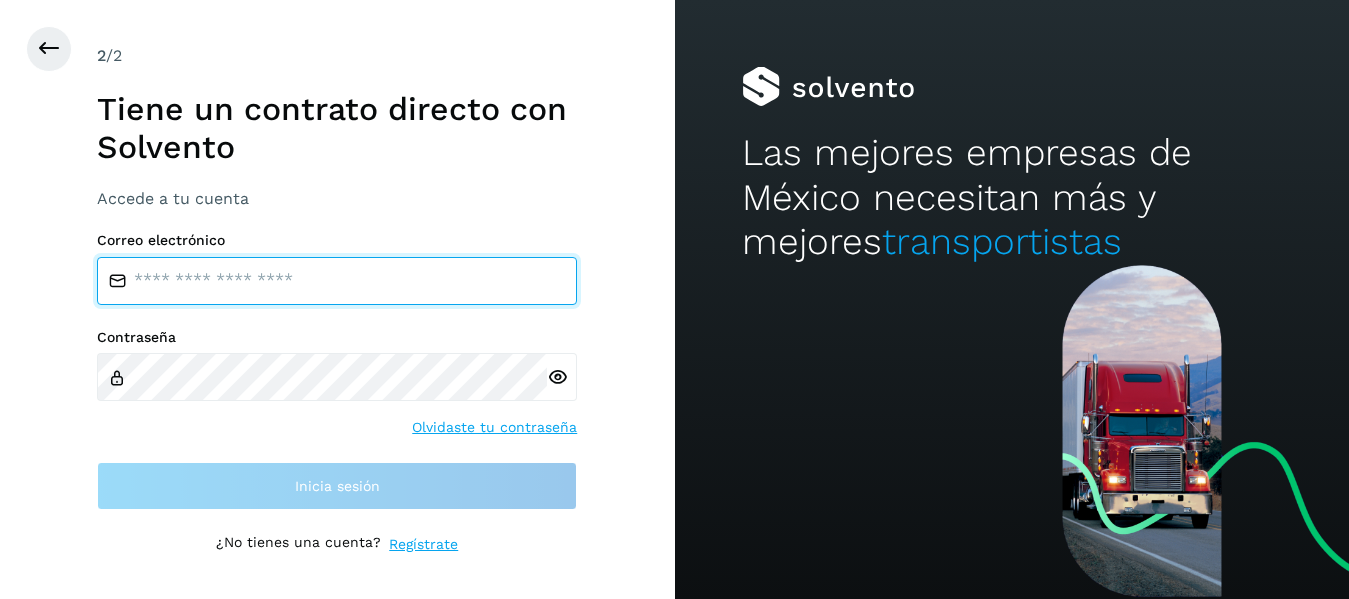 type on "**********" 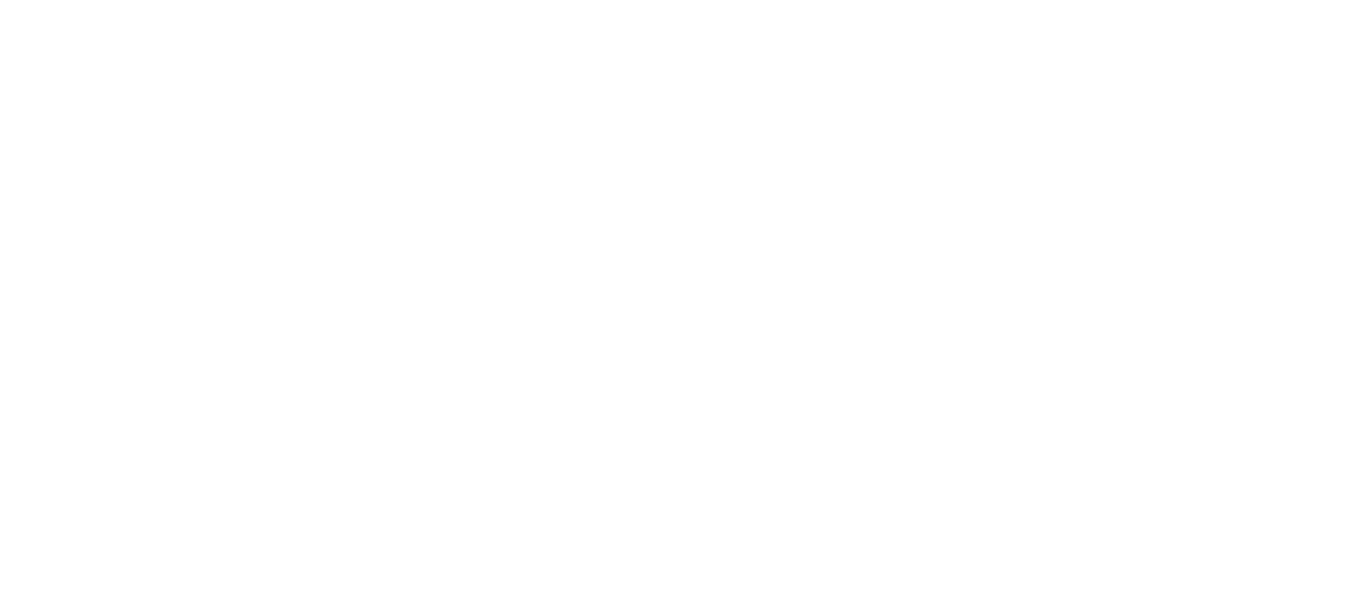 scroll, scrollTop: 0, scrollLeft: 0, axis: both 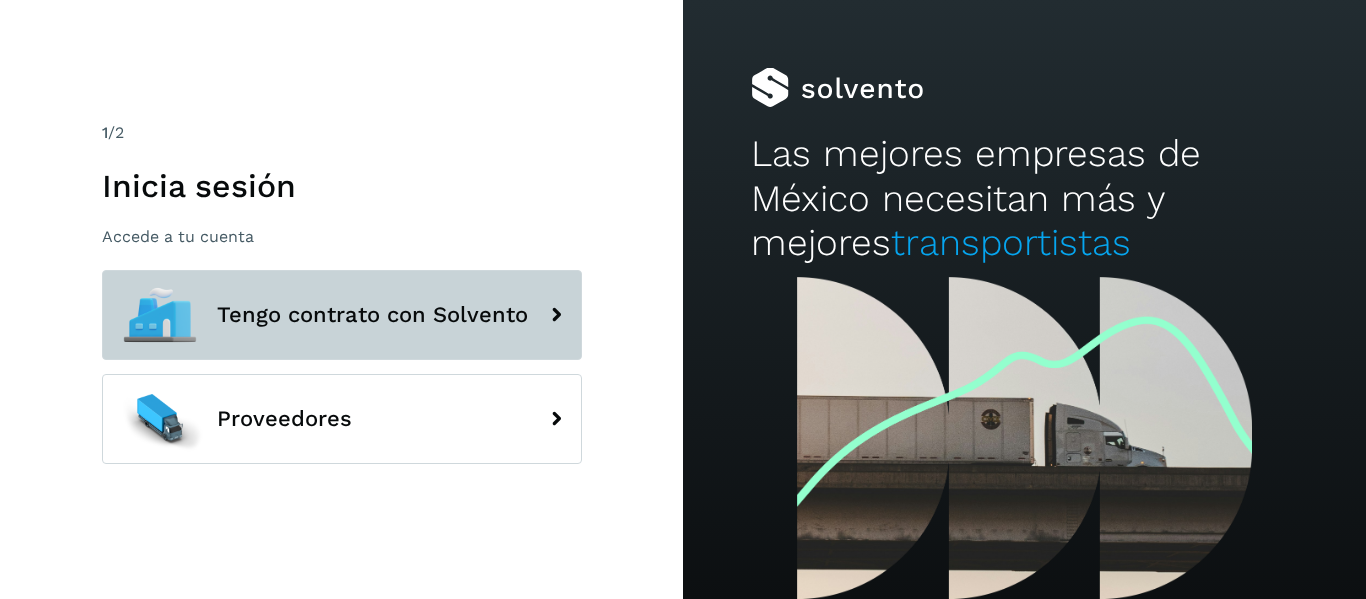 click on "Tengo contrato con Solvento" 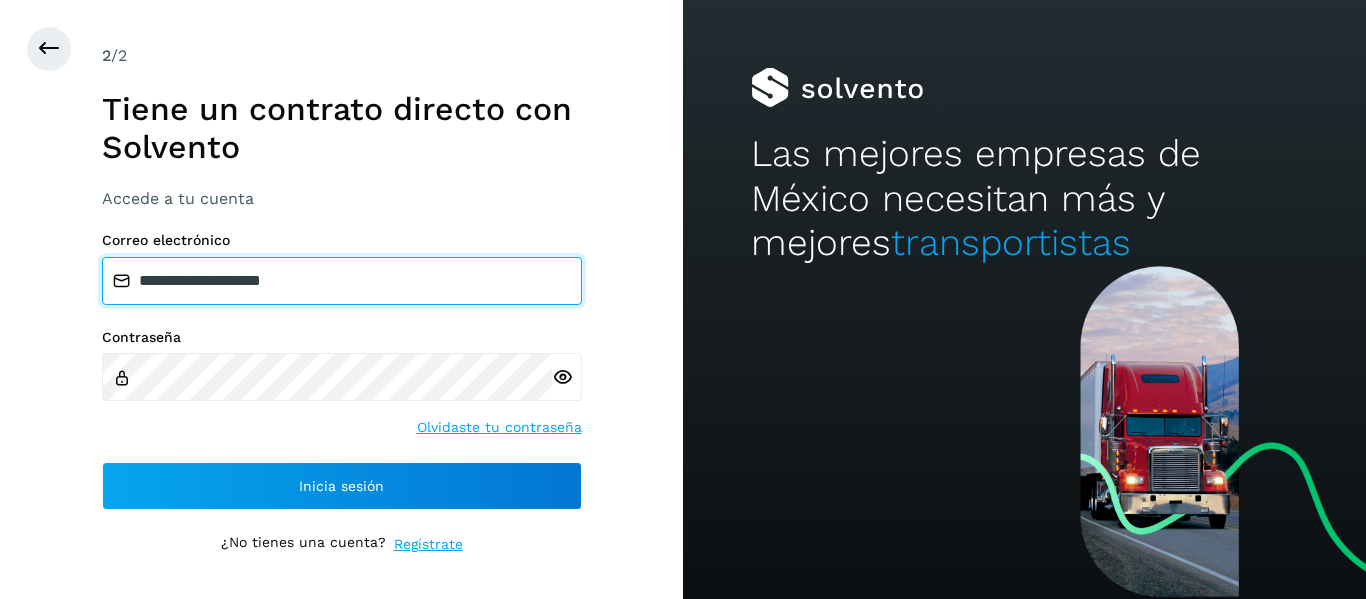click on "**********" at bounding box center (342, 281) 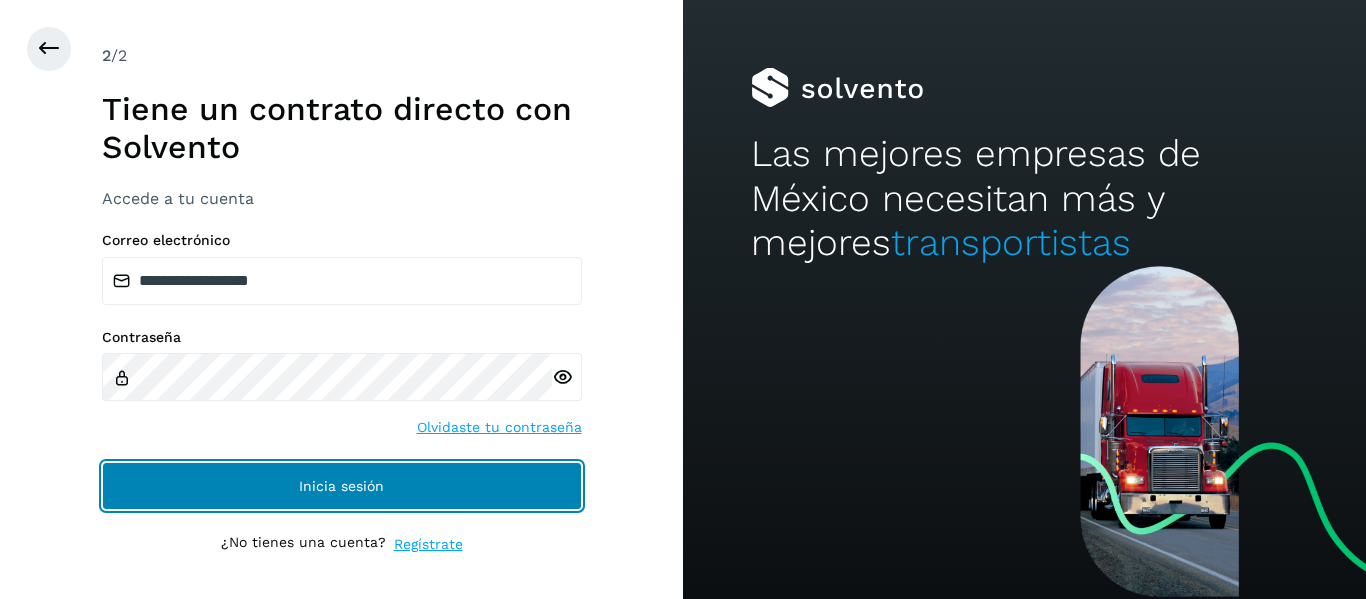 click on "Inicia sesión" at bounding box center [342, 486] 